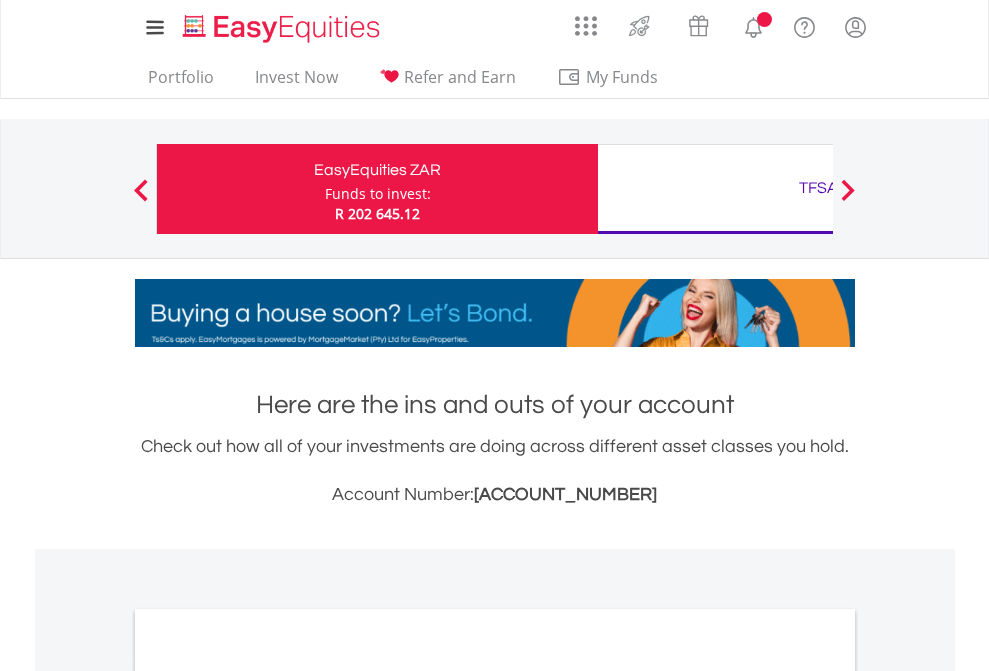 scroll, scrollTop: 0, scrollLeft: 0, axis: both 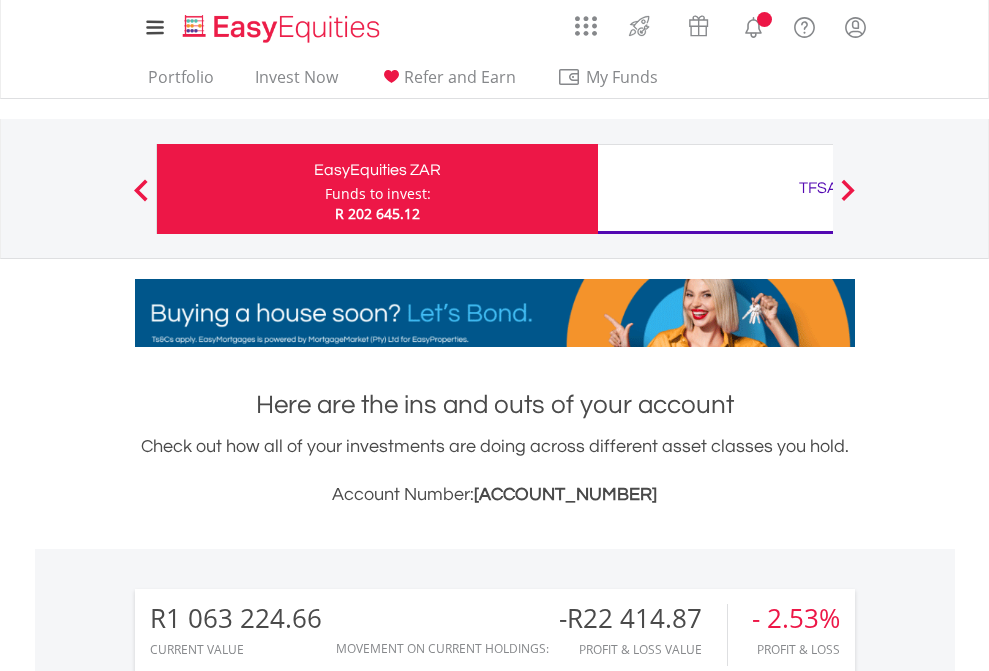 click on "Funds to invest:" at bounding box center (378, 194) 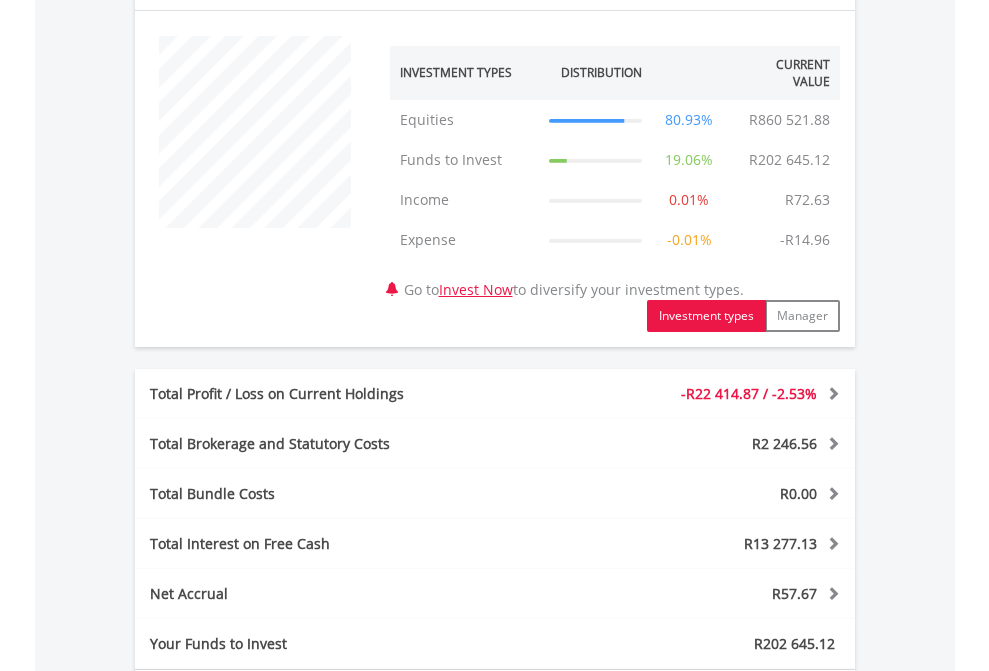 scroll, scrollTop: 1342, scrollLeft: 0, axis: vertical 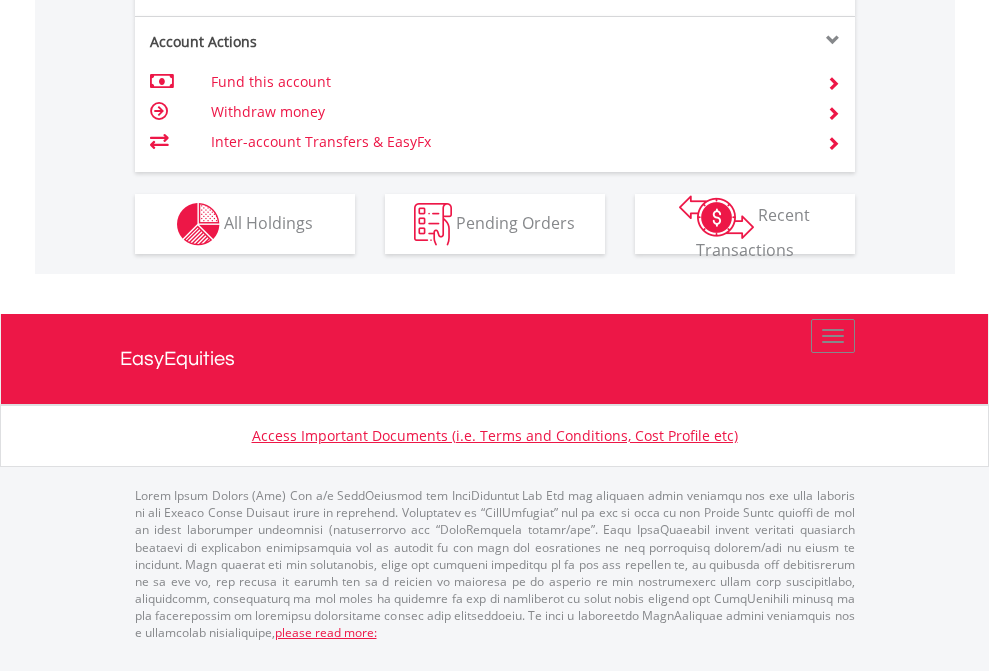 click on "Investment types" at bounding box center [706, -337] 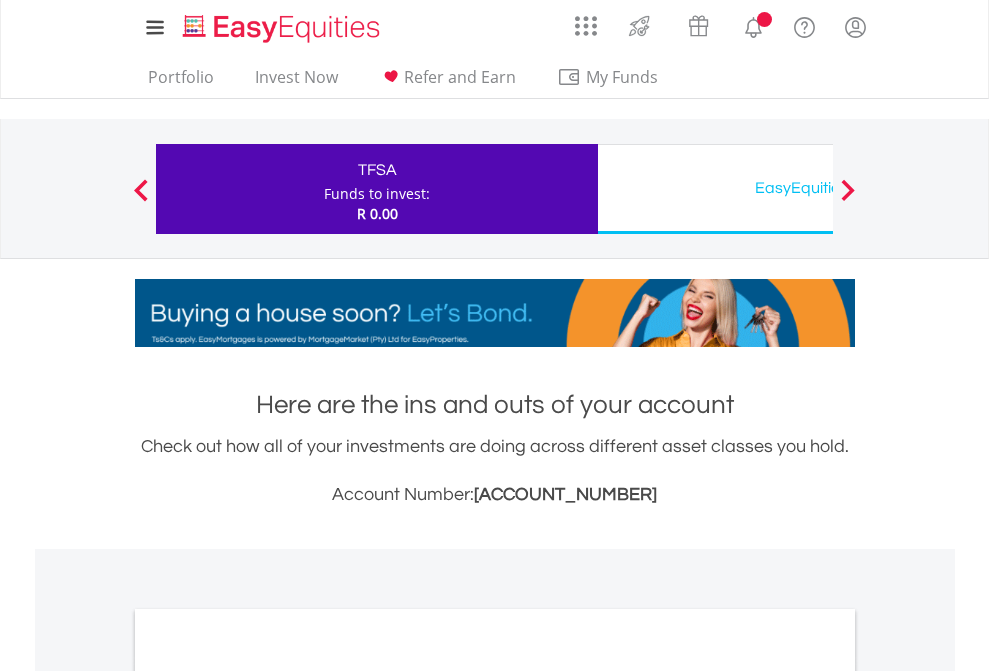 scroll, scrollTop: 0, scrollLeft: 0, axis: both 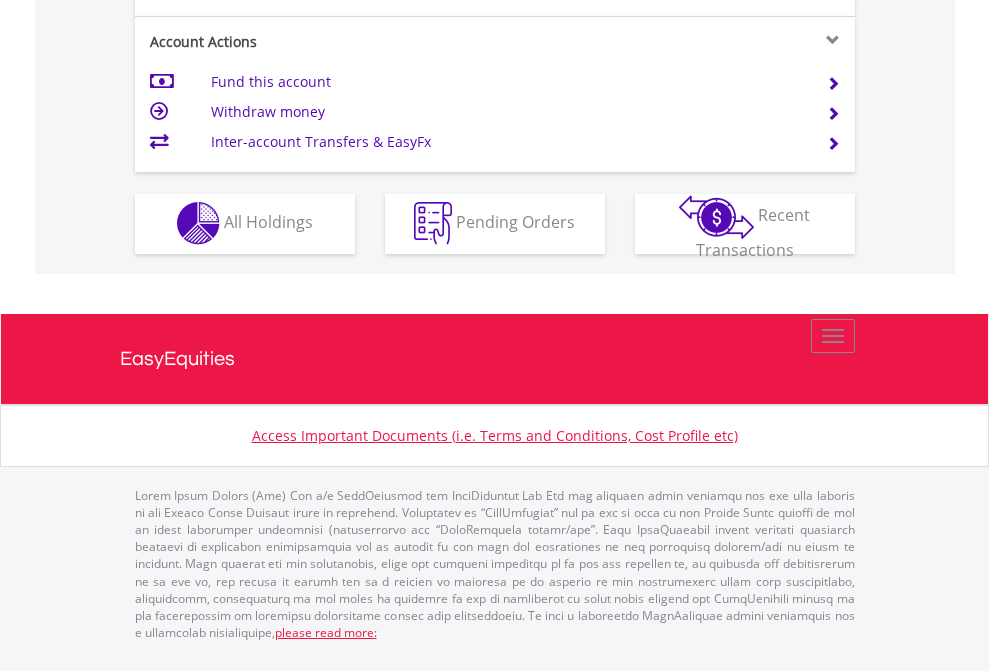 click on "Investment types" at bounding box center [706, -353] 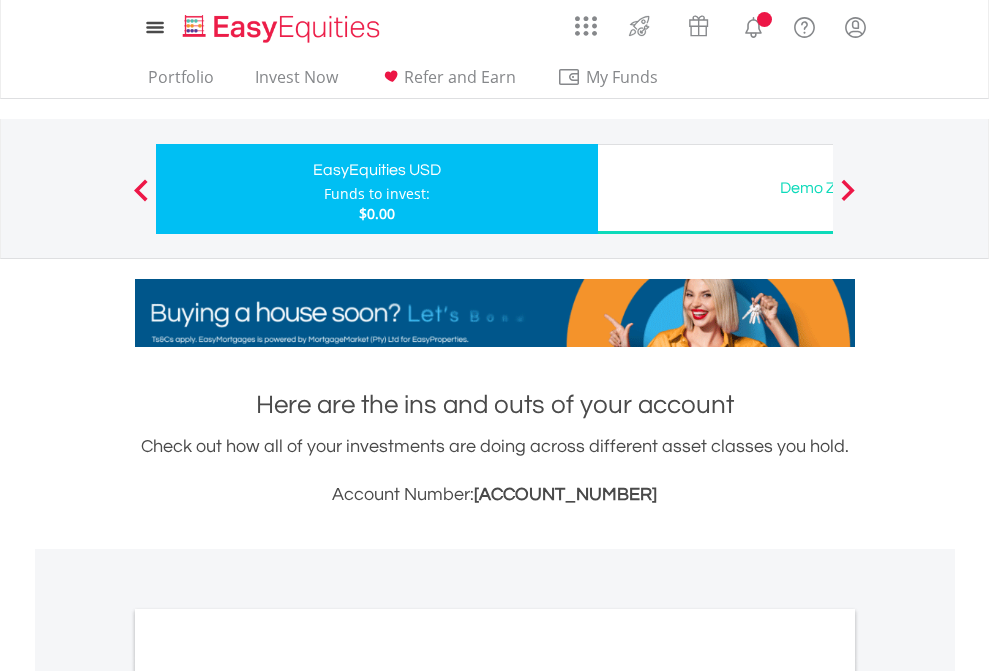 scroll, scrollTop: 0, scrollLeft: 0, axis: both 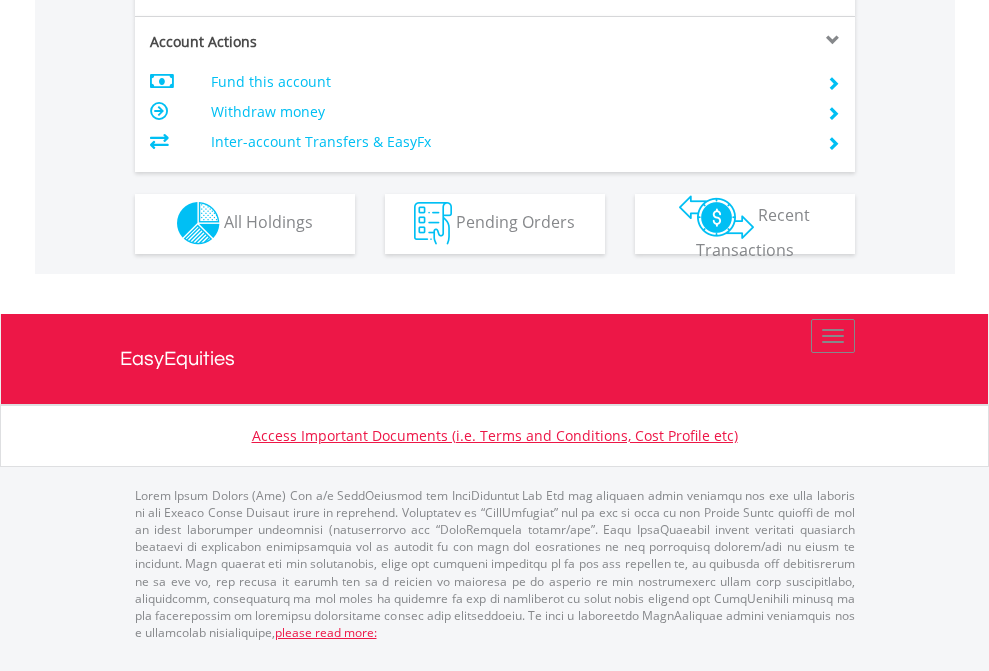 click on "Investment types" at bounding box center [706, -353] 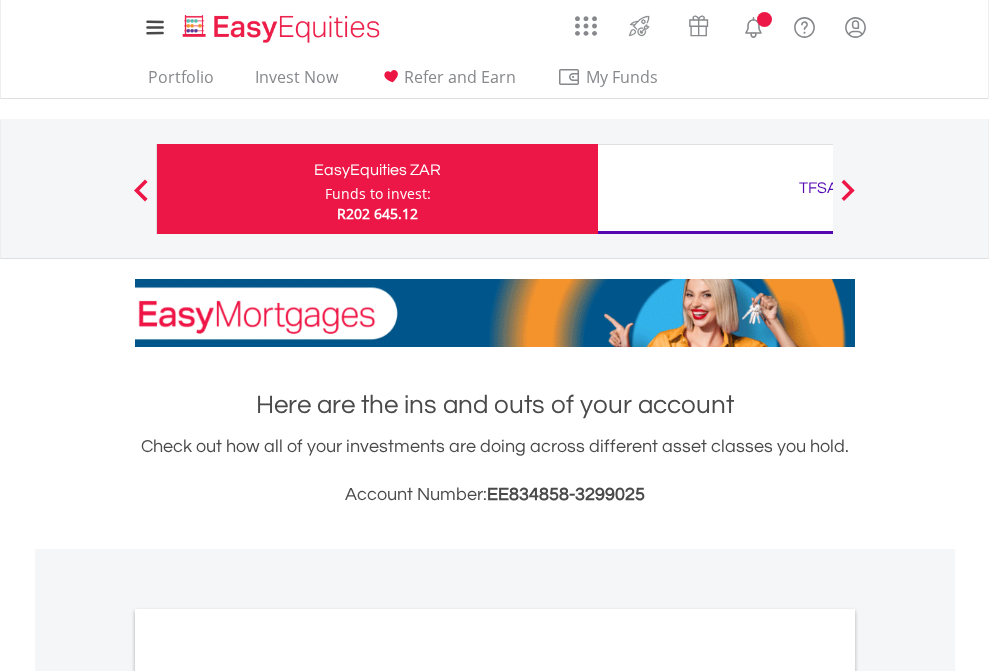click on "All Holdings" at bounding box center [268, 1096] 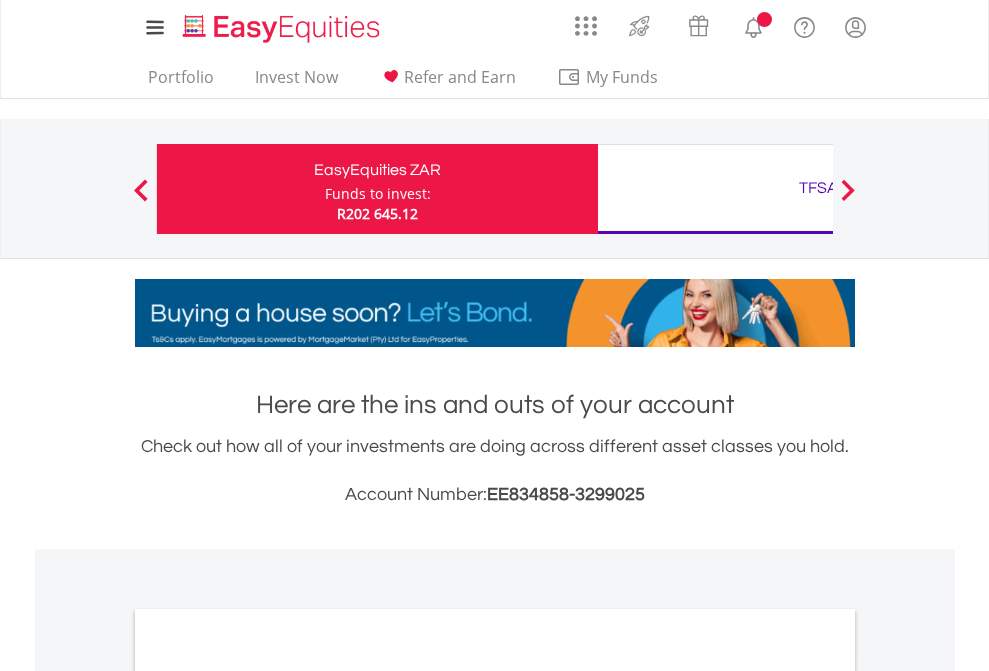 scroll, scrollTop: 1202, scrollLeft: 0, axis: vertical 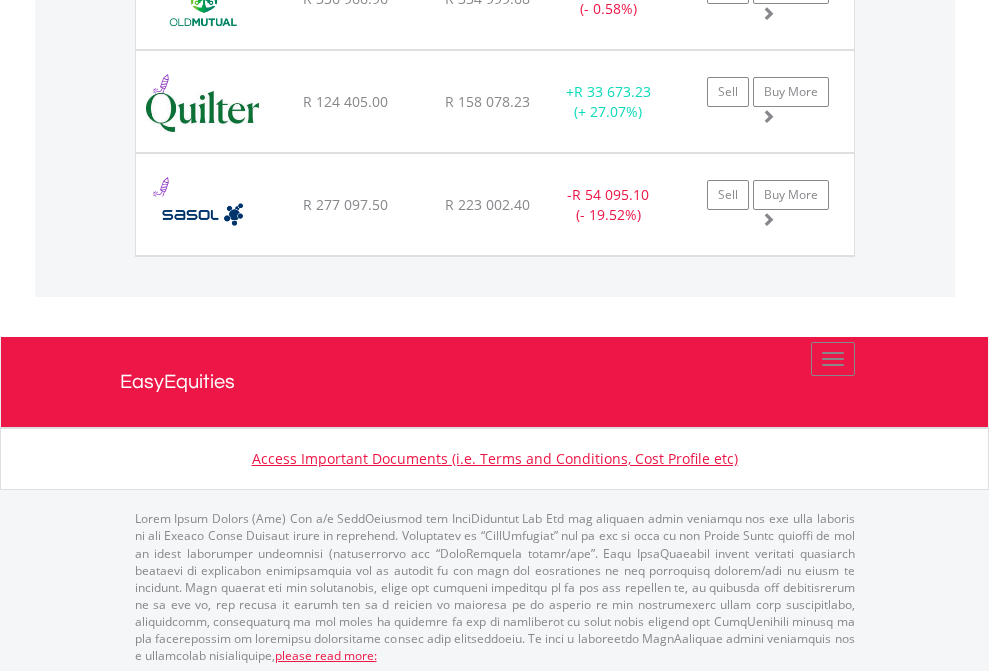 click on "TFSA" at bounding box center [818, -2116] 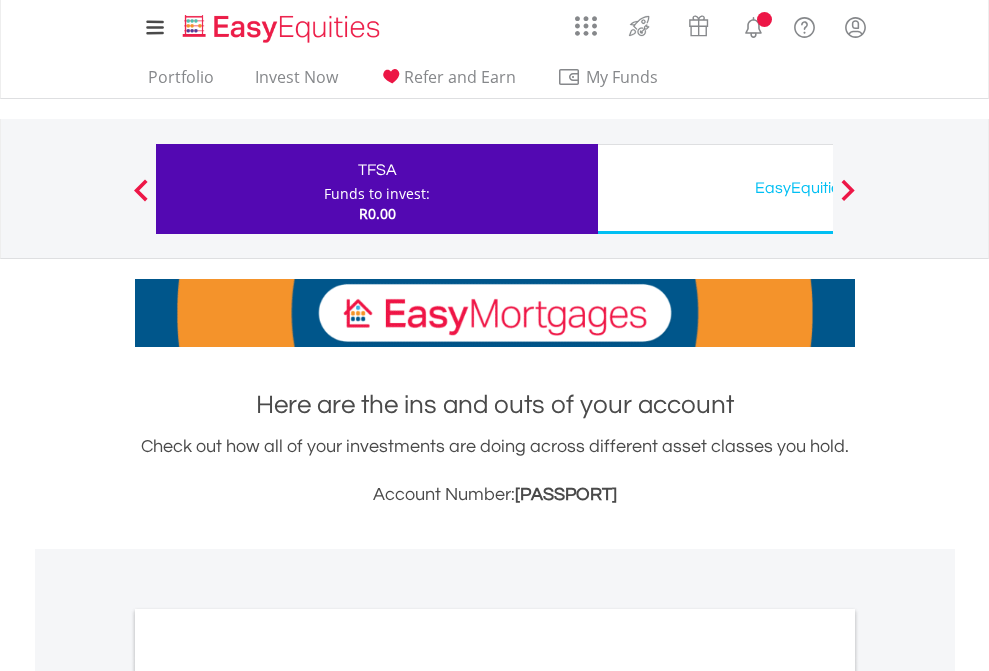 scroll, scrollTop: 0, scrollLeft: 0, axis: both 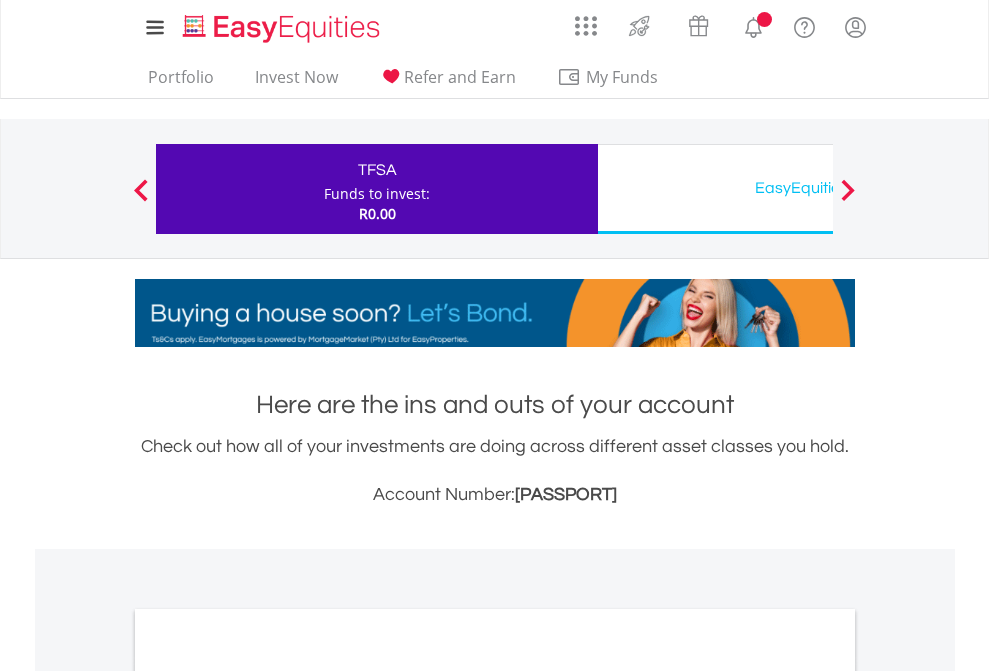 click on "All Holdings" at bounding box center [268, 1096] 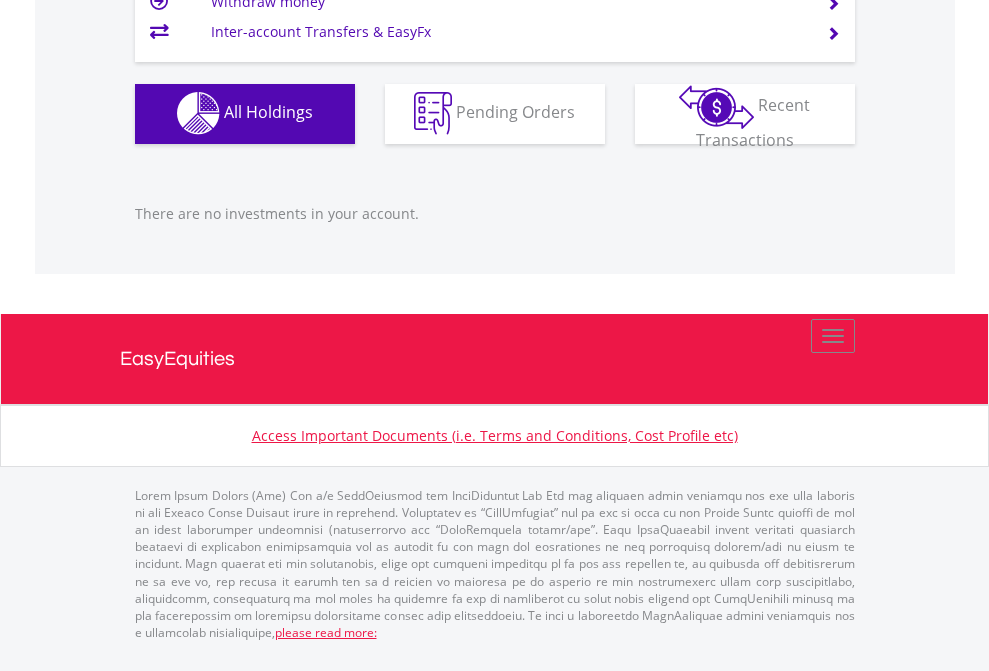 scroll, scrollTop: 1980, scrollLeft: 0, axis: vertical 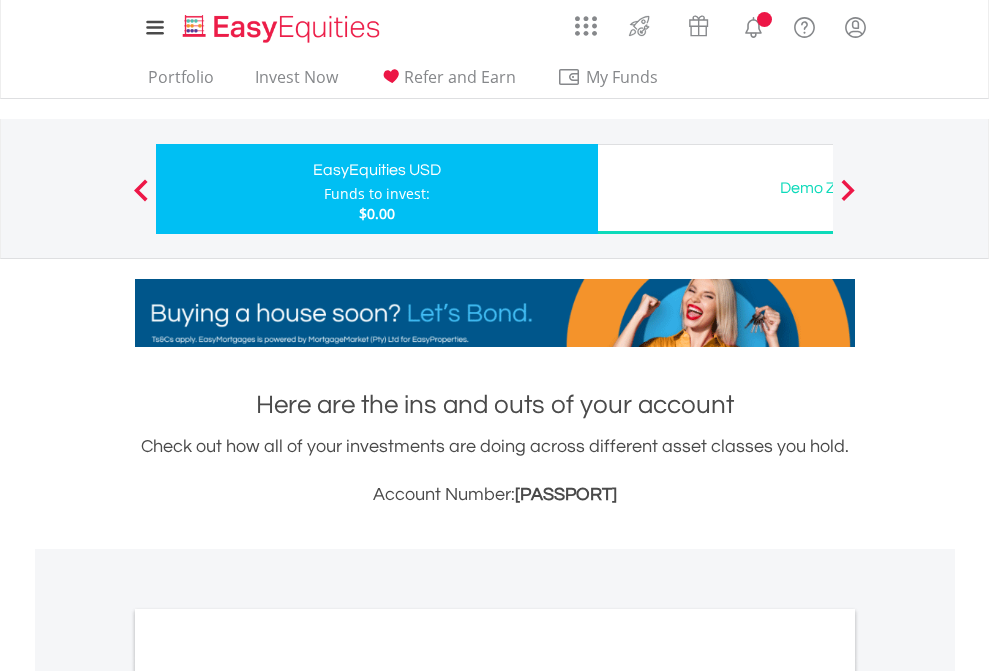 click on "All Holdings" at bounding box center [268, 1096] 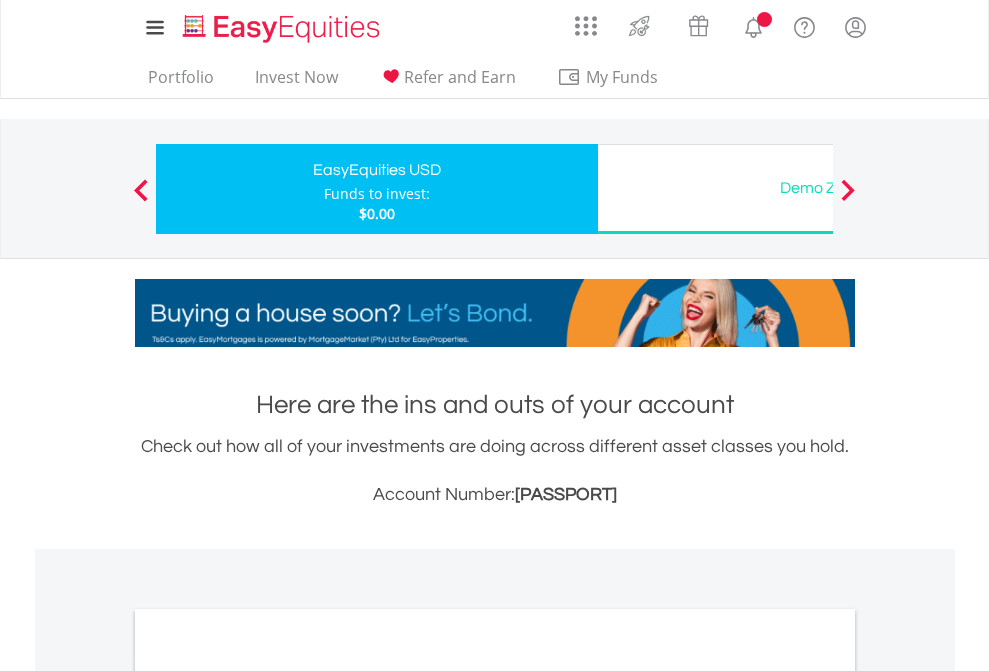 scroll, scrollTop: 1202, scrollLeft: 0, axis: vertical 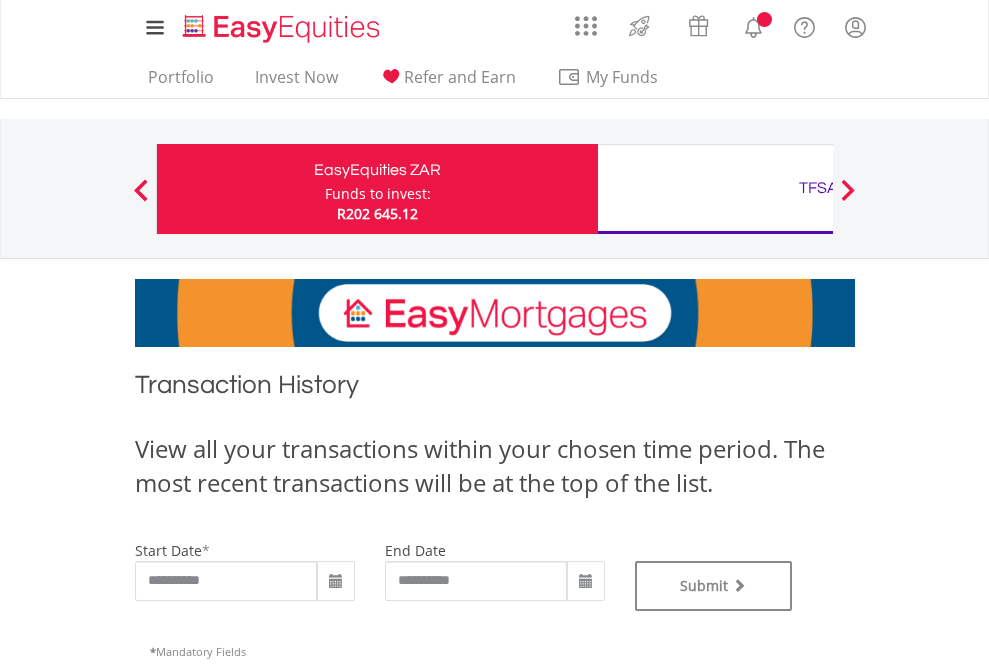 type on "**********" 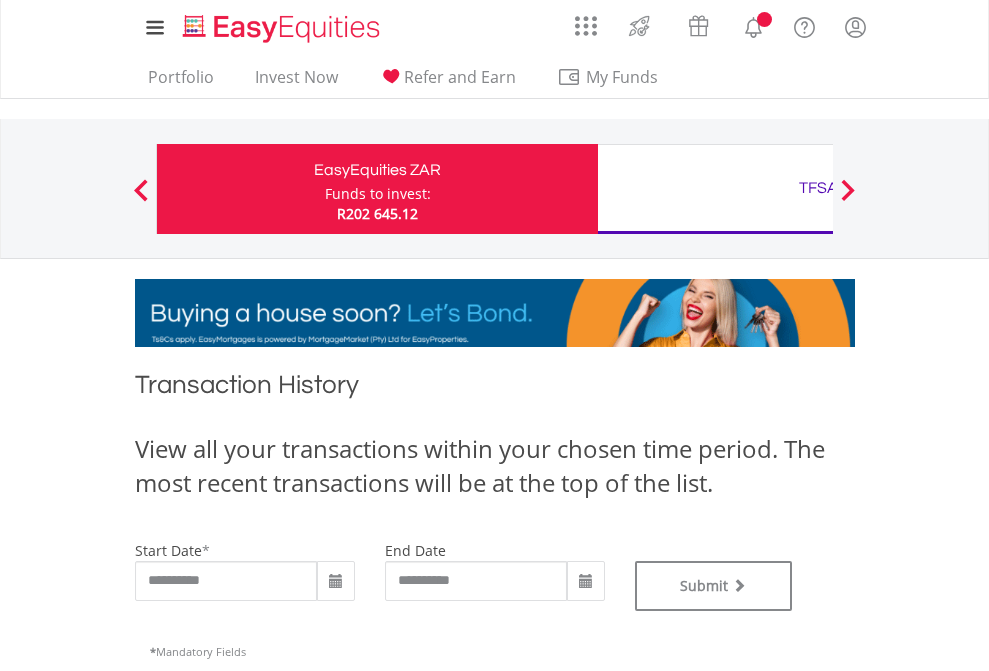 type on "**********" 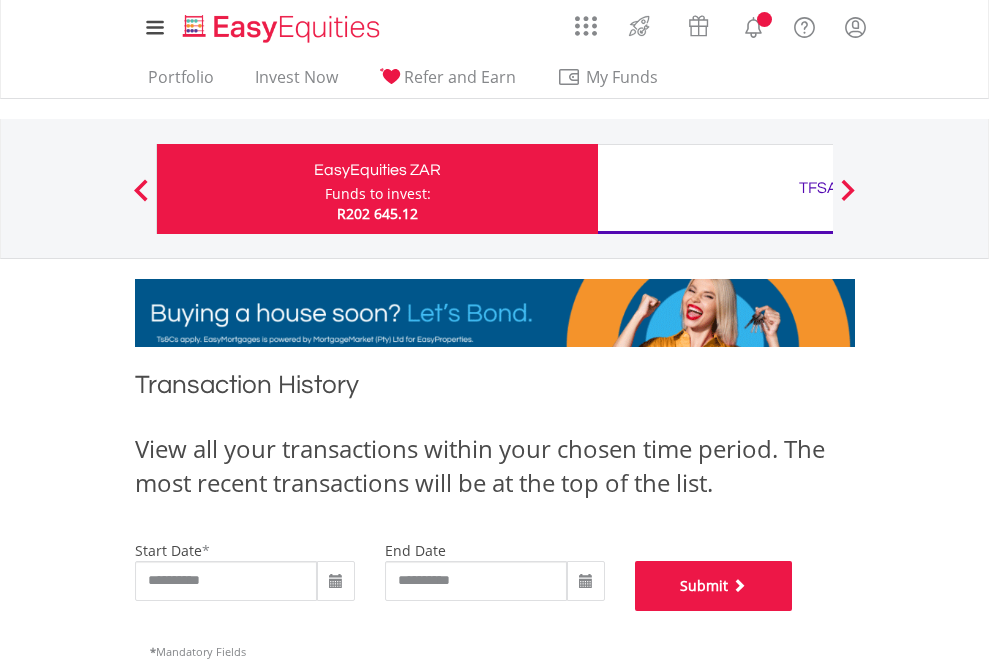 click on "Submit" at bounding box center (714, 586) 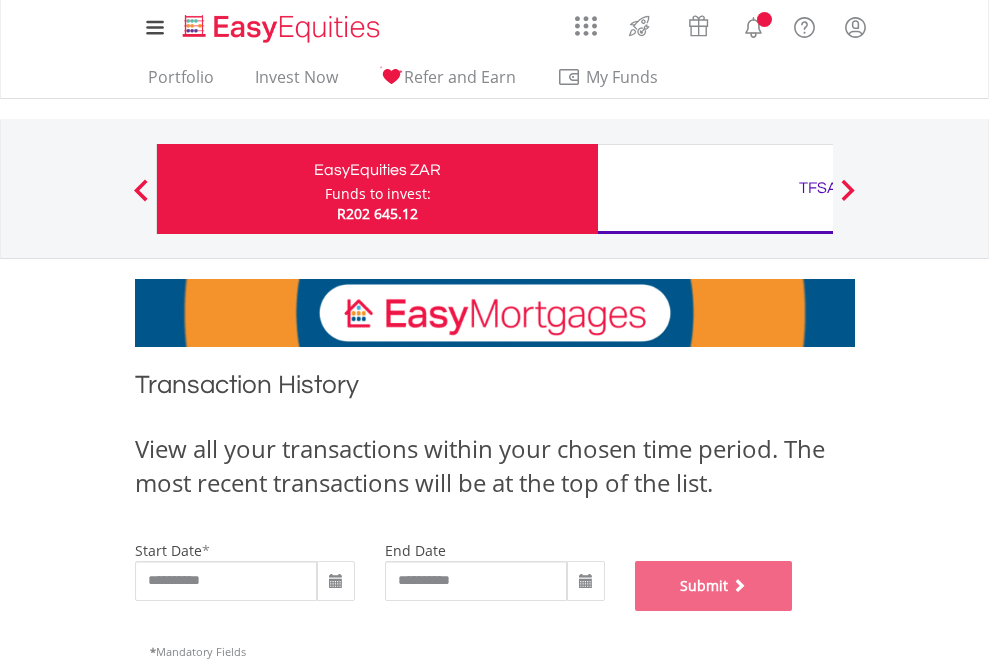 scroll, scrollTop: 811, scrollLeft: 0, axis: vertical 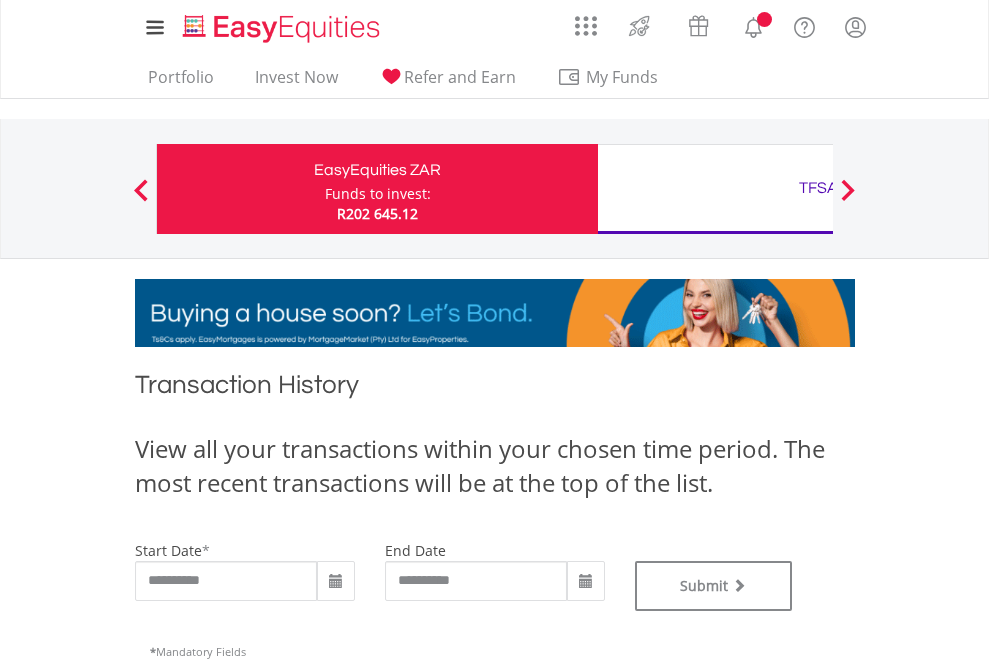click on "TFSA" at bounding box center (818, 188) 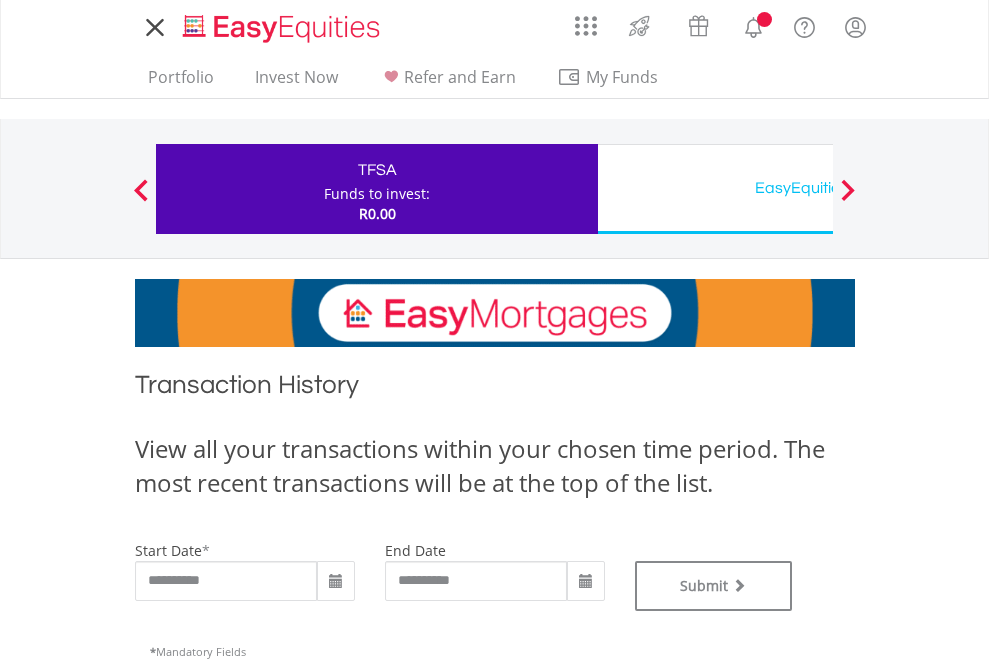 scroll, scrollTop: 0, scrollLeft: 0, axis: both 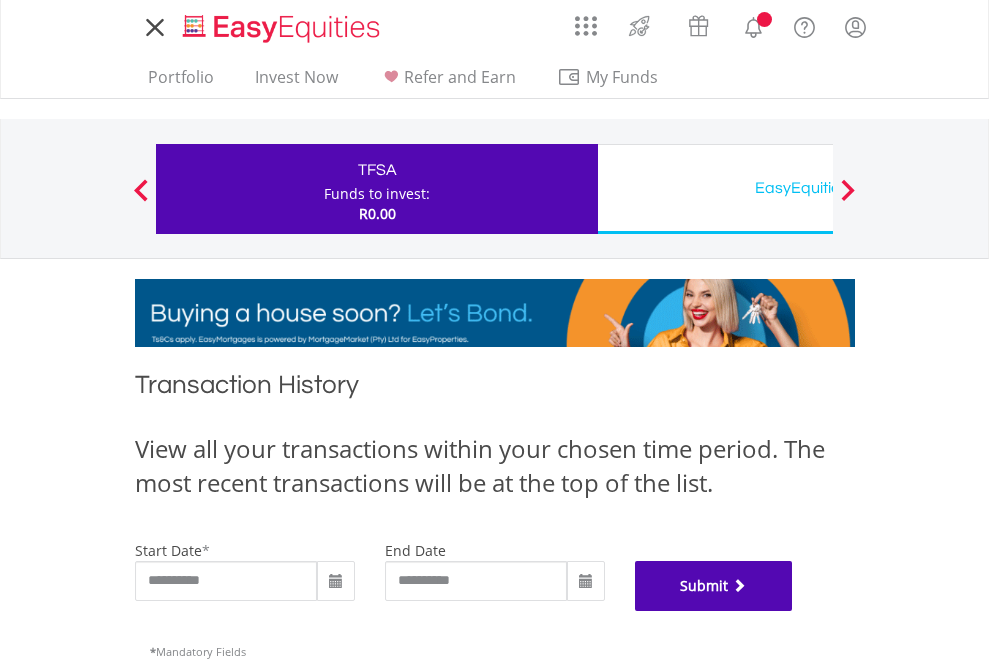 click on "Submit" at bounding box center [714, 586] 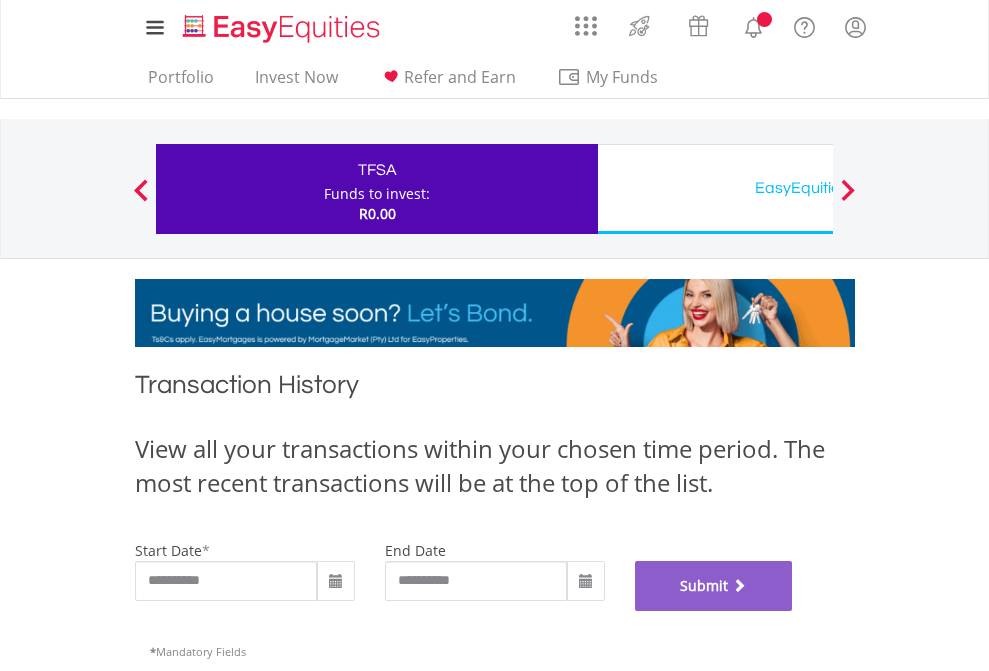 scroll, scrollTop: 811, scrollLeft: 0, axis: vertical 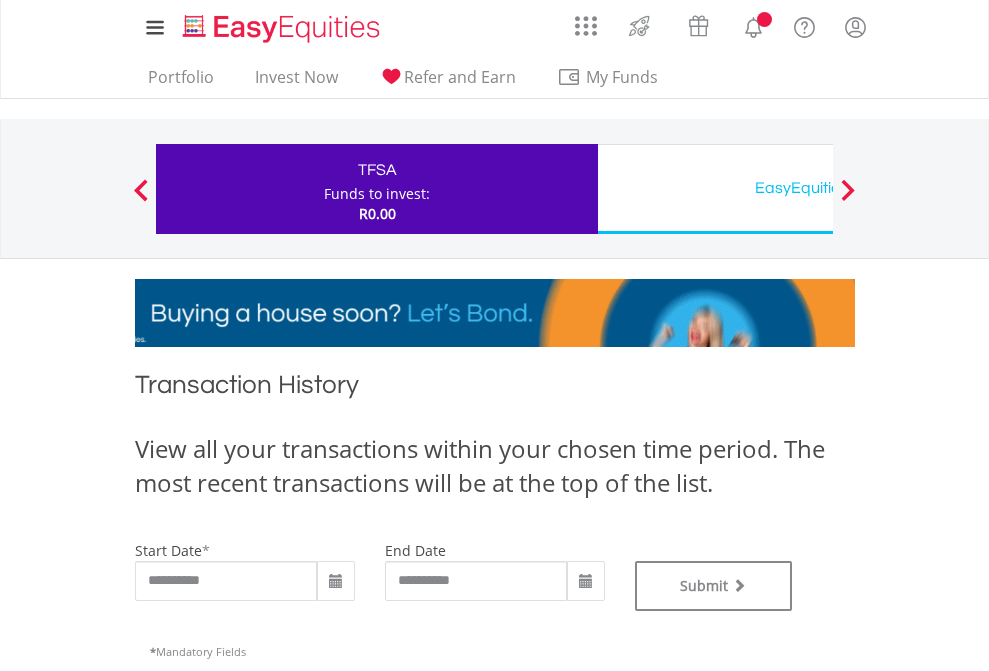 click on "EasyEquities USD" at bounding box center [818, 188] 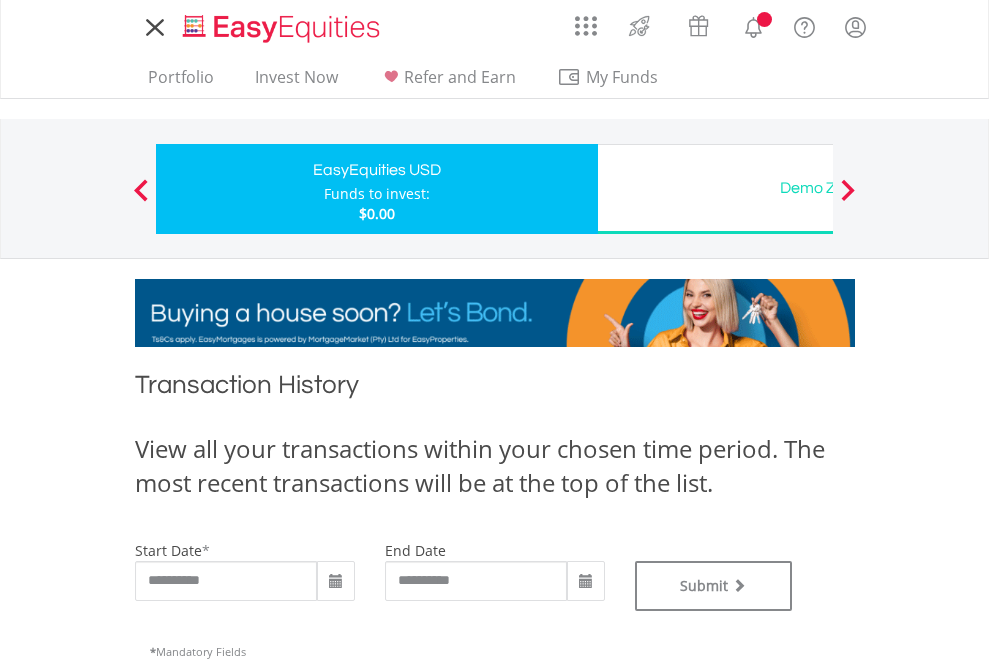 scroll, scrollTop: 0, scrollLeft: 0, axis: both 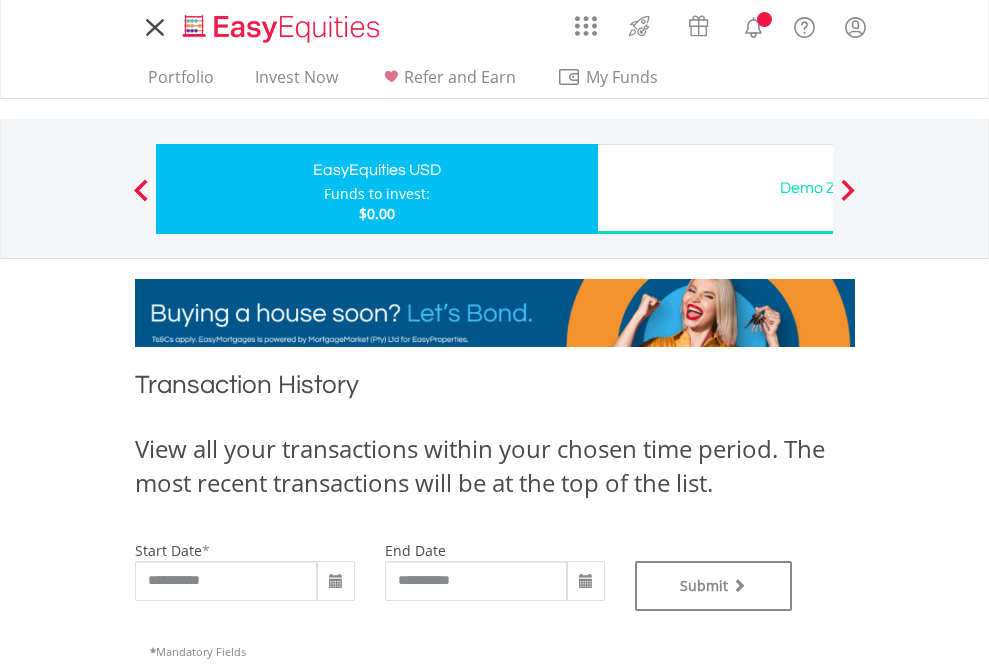 type on "**********" 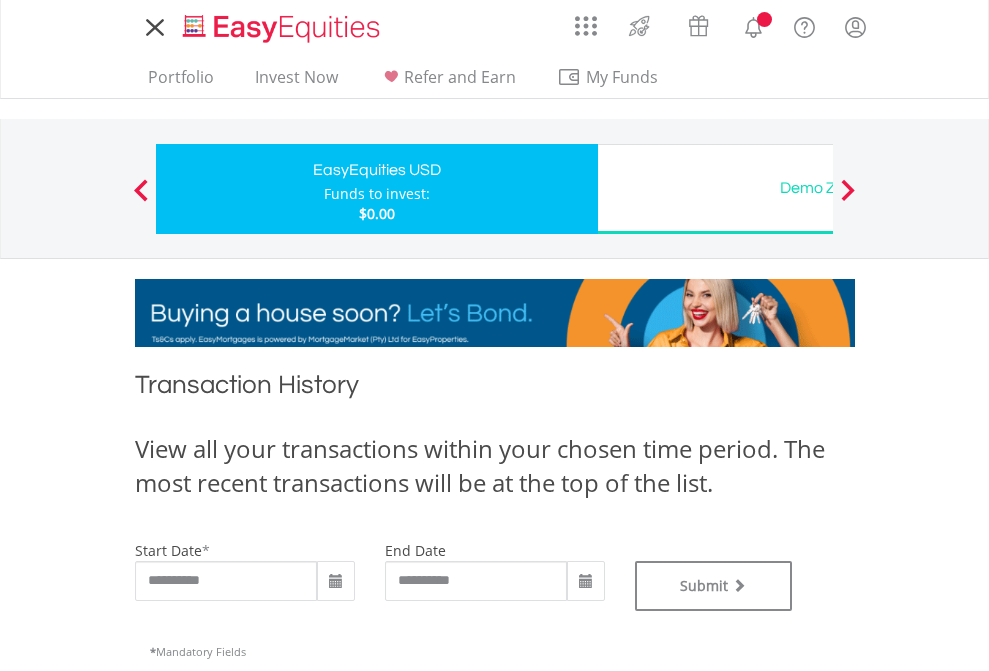 type on "**********" 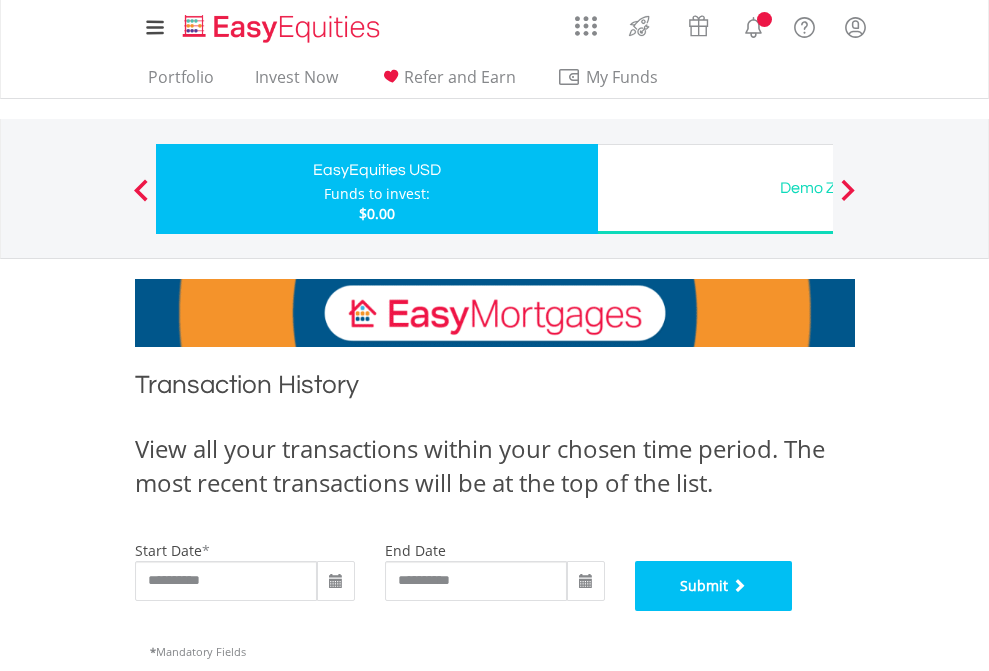 click on "Submit" at bounding box center (714, 586) 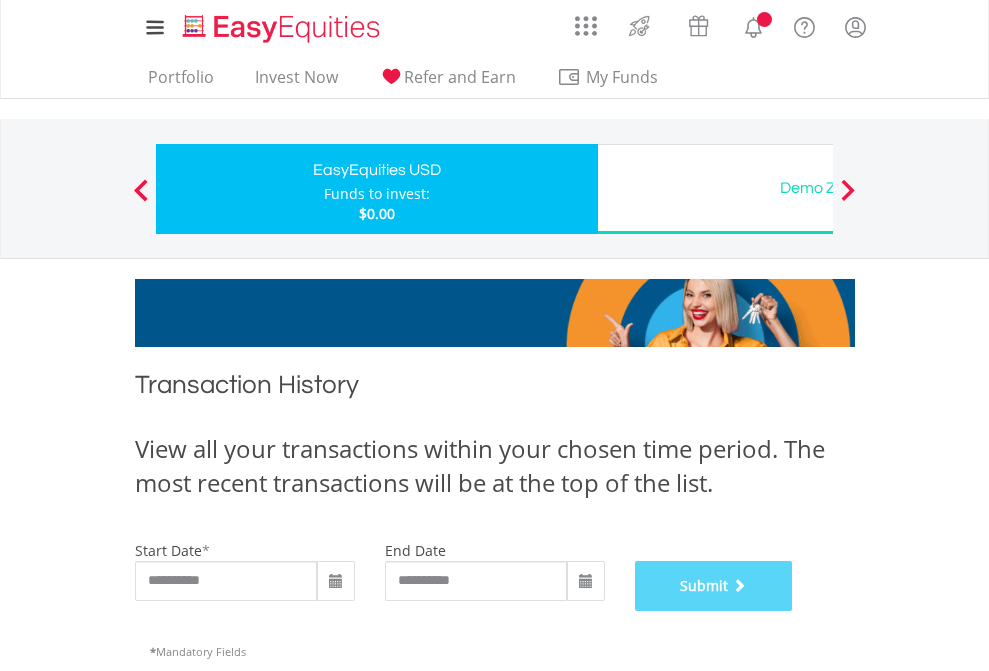 scroll, scrollTop: 811, scrollLeft: 0, axis: vertical 